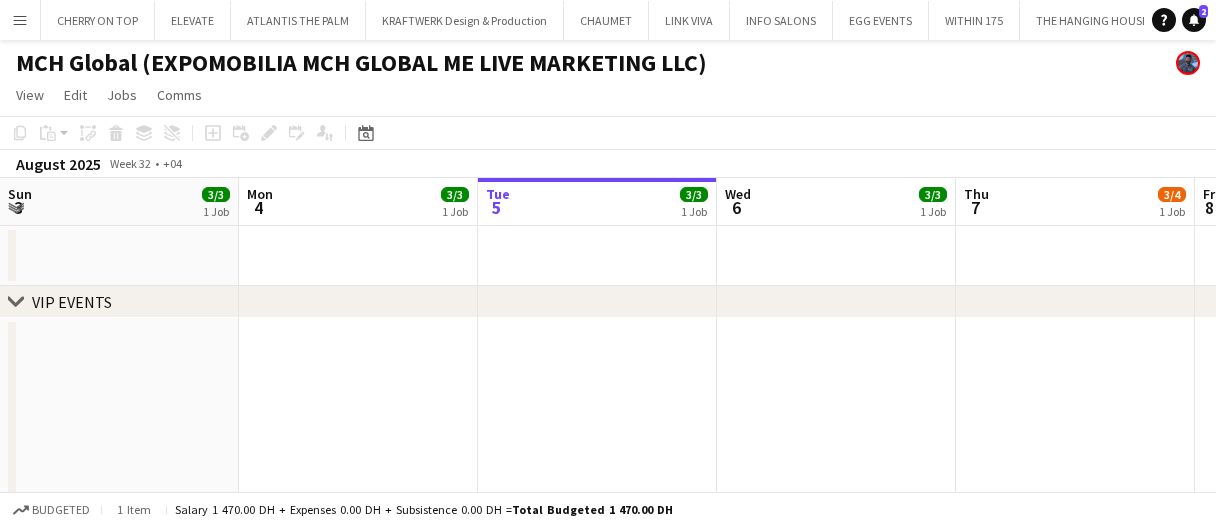 scroll, scrollTop: 0, scrollLeft: 0, axis: both 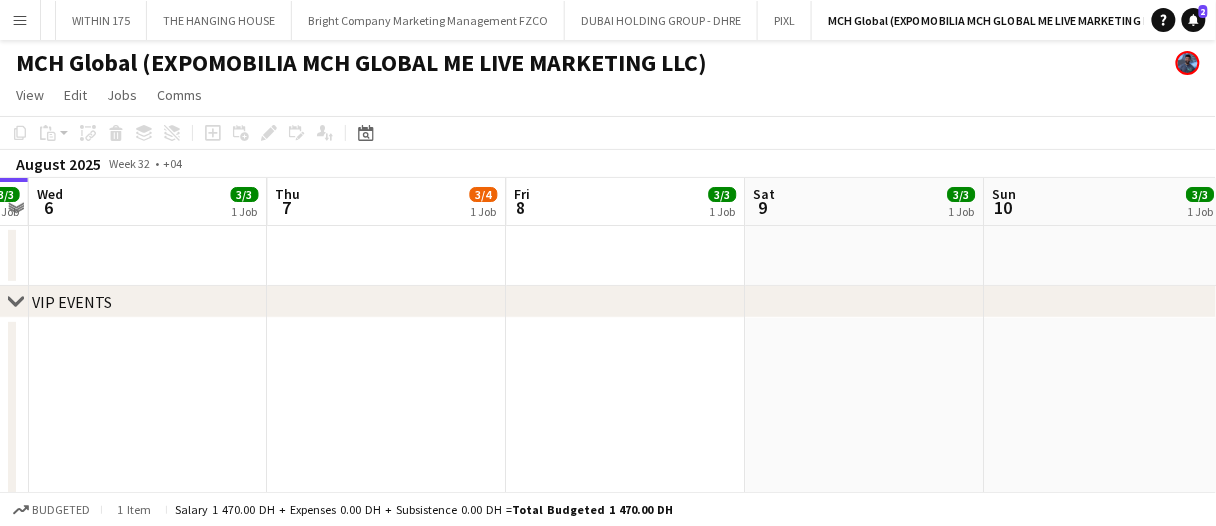 drag, startPoint x: 763, startPoint y: 384, endPoint x: 781, endPoint y: 400, distance: 24.083189 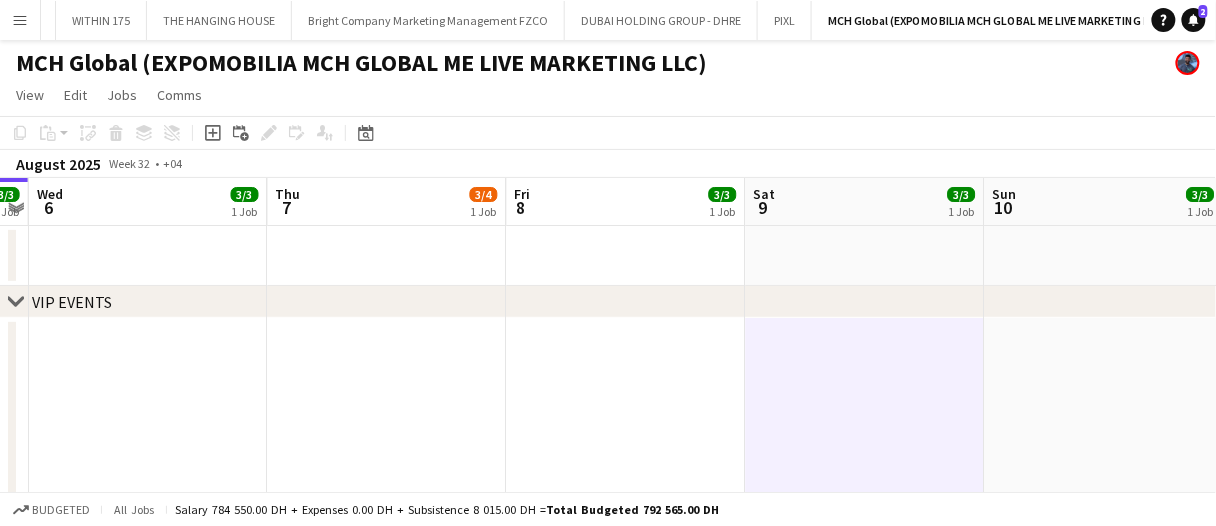 click at bounding box center (865, 490) 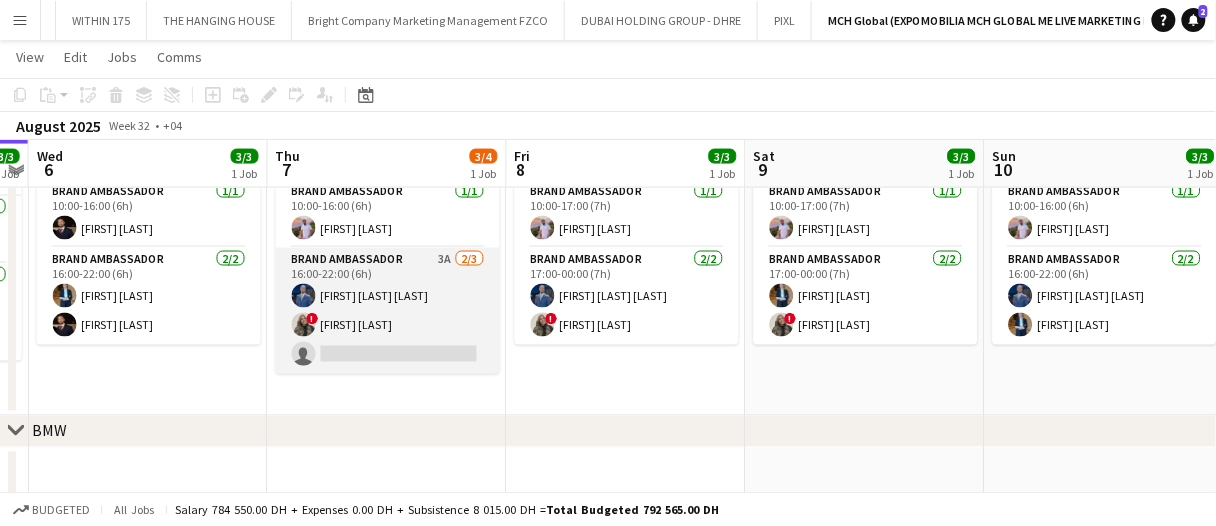scroll, scrollTop: 0, scrollLeft: 0, axis: both 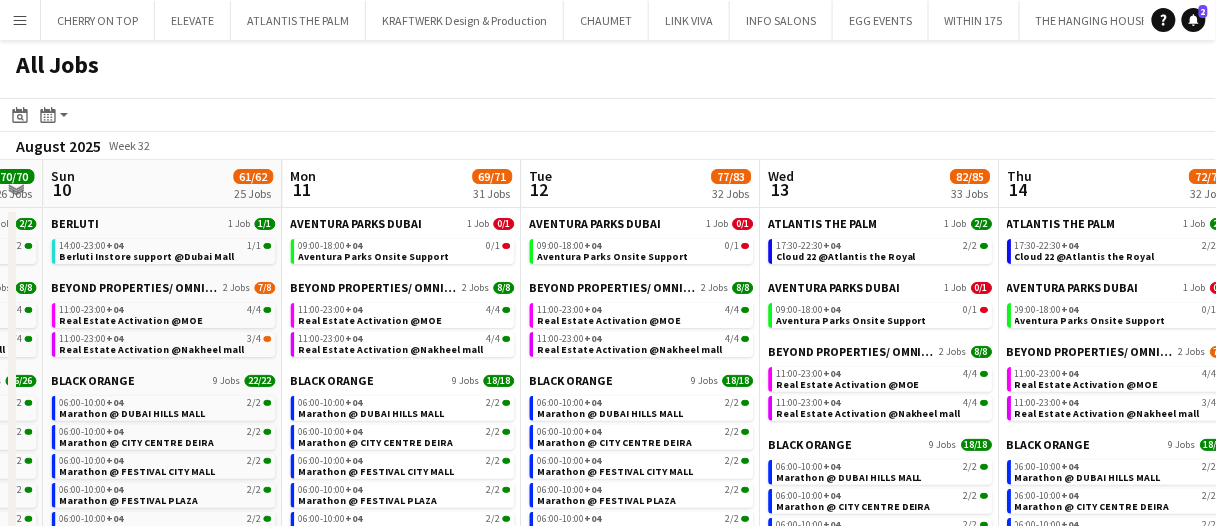 drag, startPoint x: 619, startPoint y: 180, endPoint x: 676, endPoint y: 176, distance: 57.14018 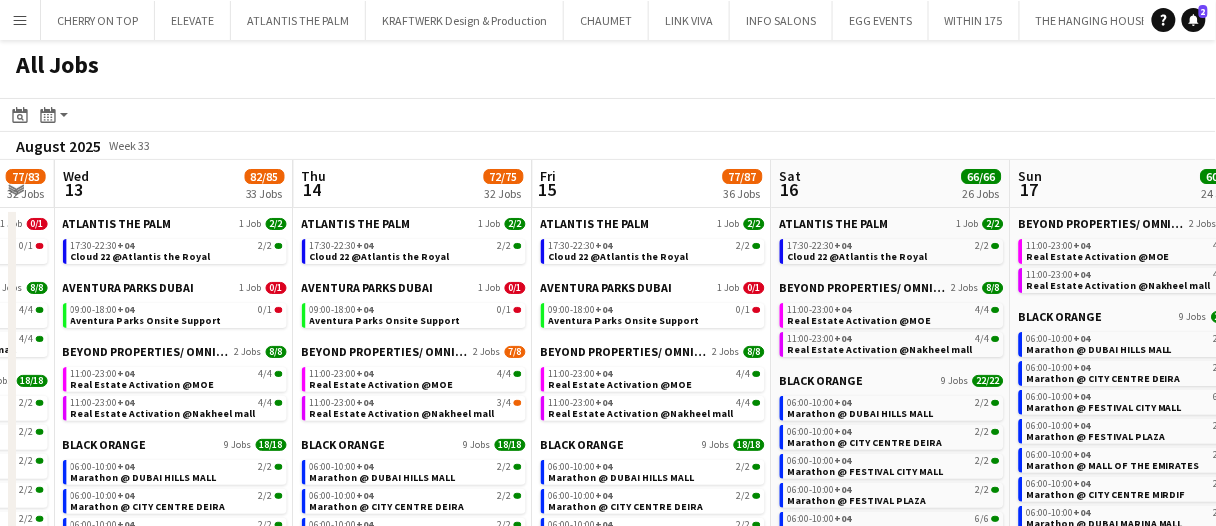 scroll, scrollTop: 0, scrollLeft: 672, axis: horizontal 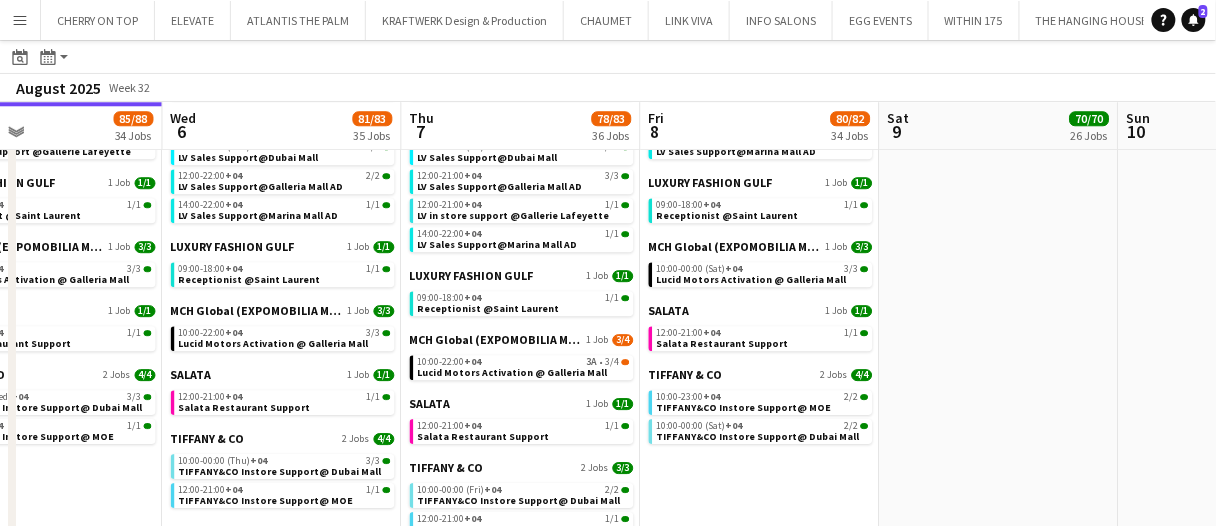 drag, startPoint x: 809, startPoint y: 480, endPoint x: 932, endPoint y: 437, distance: 130.29965 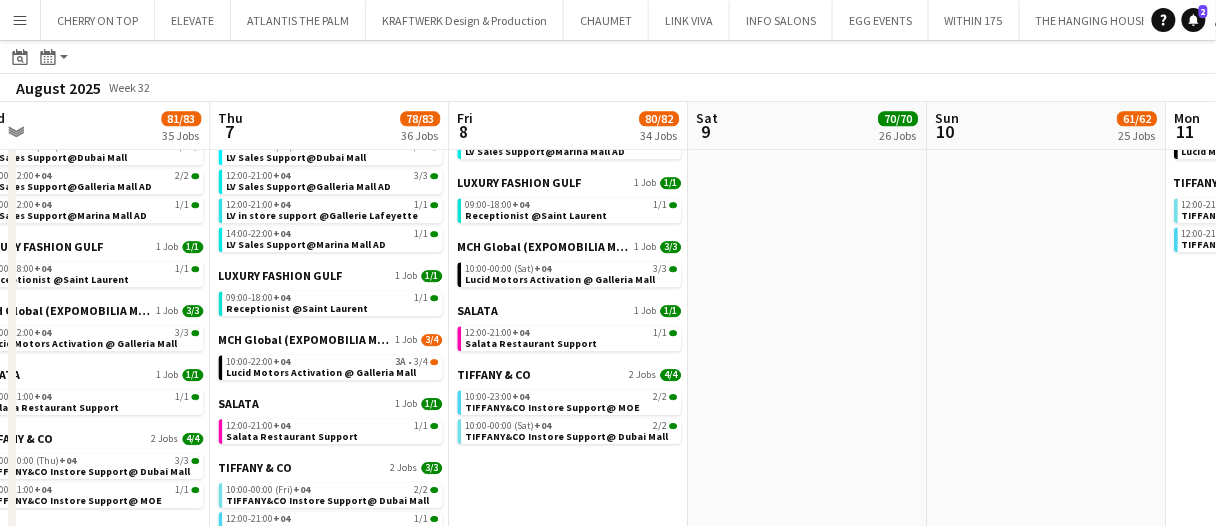 scroll, scrollTop: 0, scrollLeft: 577, axis: horizontal 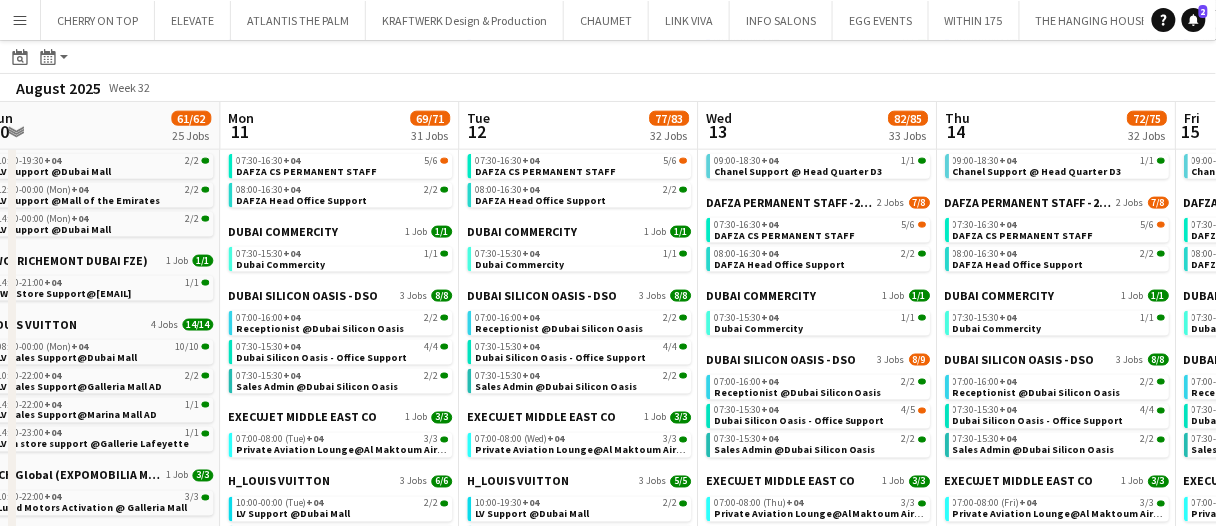 drag, startPoint x: 603, startPoint y: 136, endPoint x: 498, endPoint y: 132, distance: 105.076164 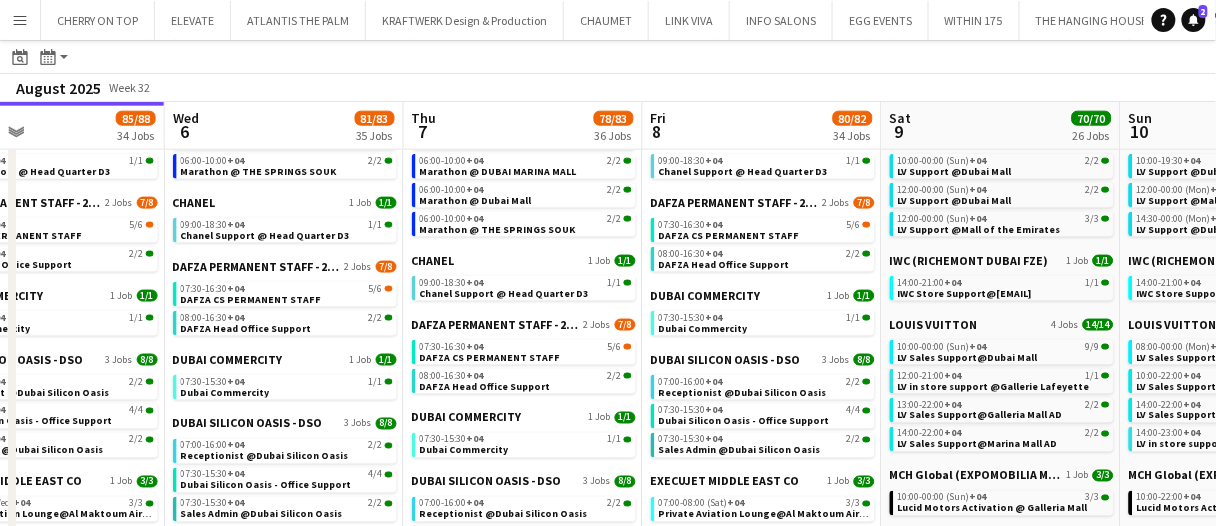 drag, startPoint x: 442, startPoint y: 118, endPoint x: 389, endPoint y: 124, distance: 53.338543 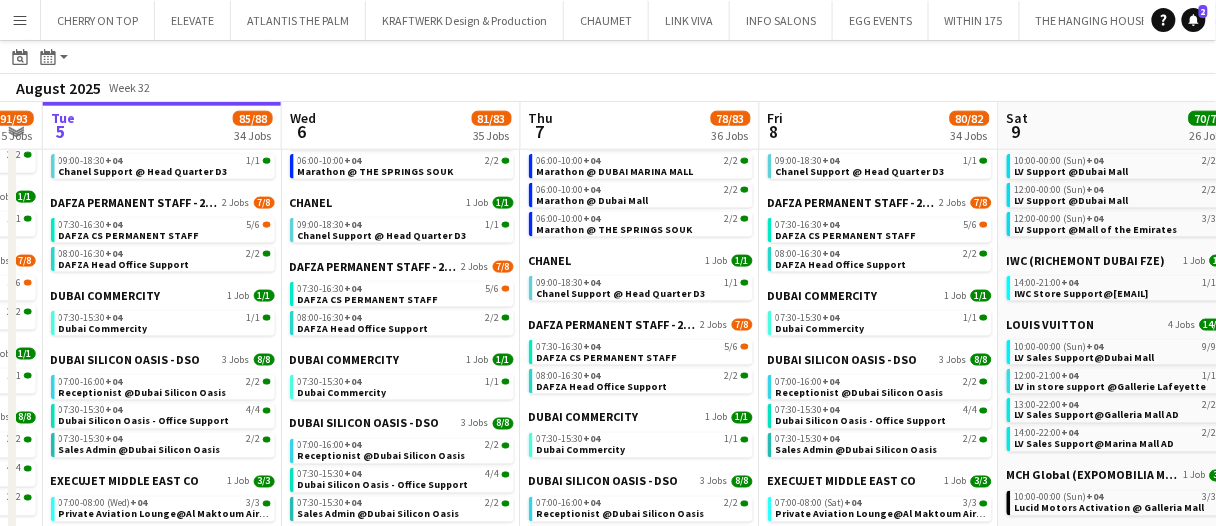 scroll, scrollTop: 0, scrollLeft: 428, axis: horizontal 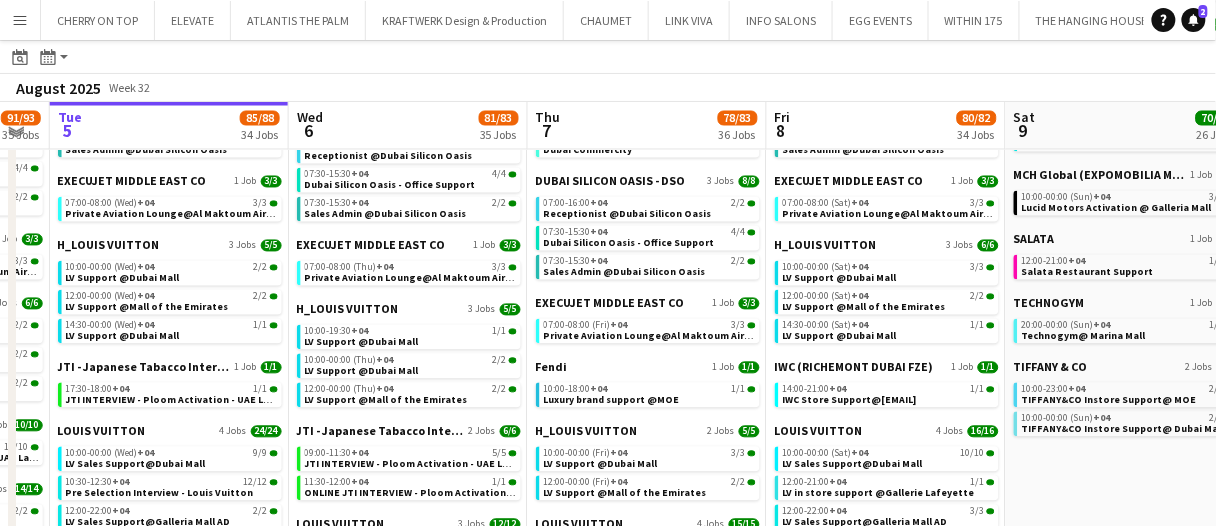 drag, startPoint x: 615, startPoint y: 351, endPoint x: 627, endPoint y: 350, distance: 12.0415945 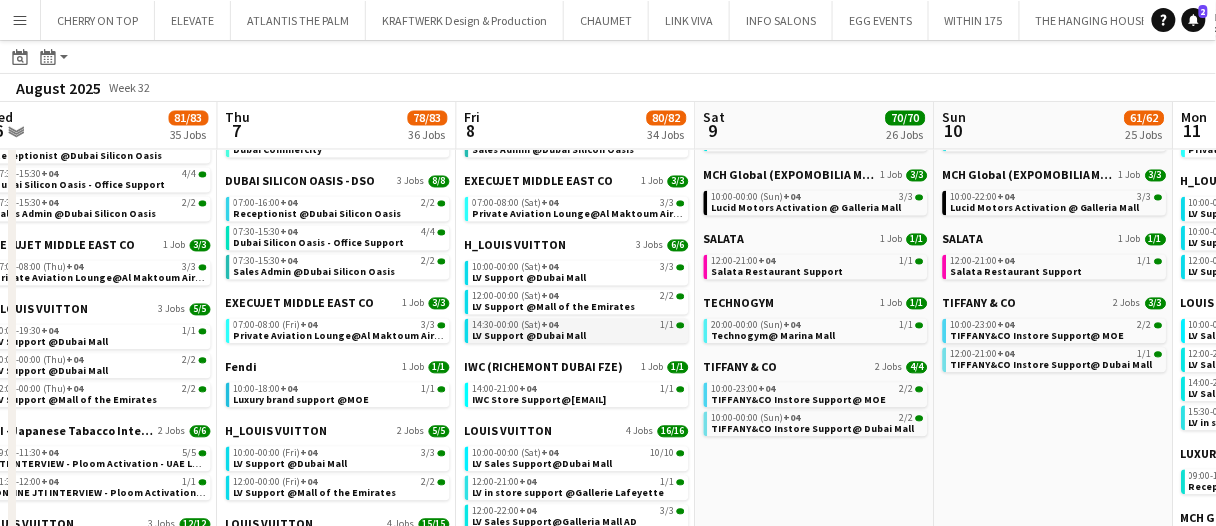 scroll, scrollTop: 0, scrollLeft: 779, axis: horizontal 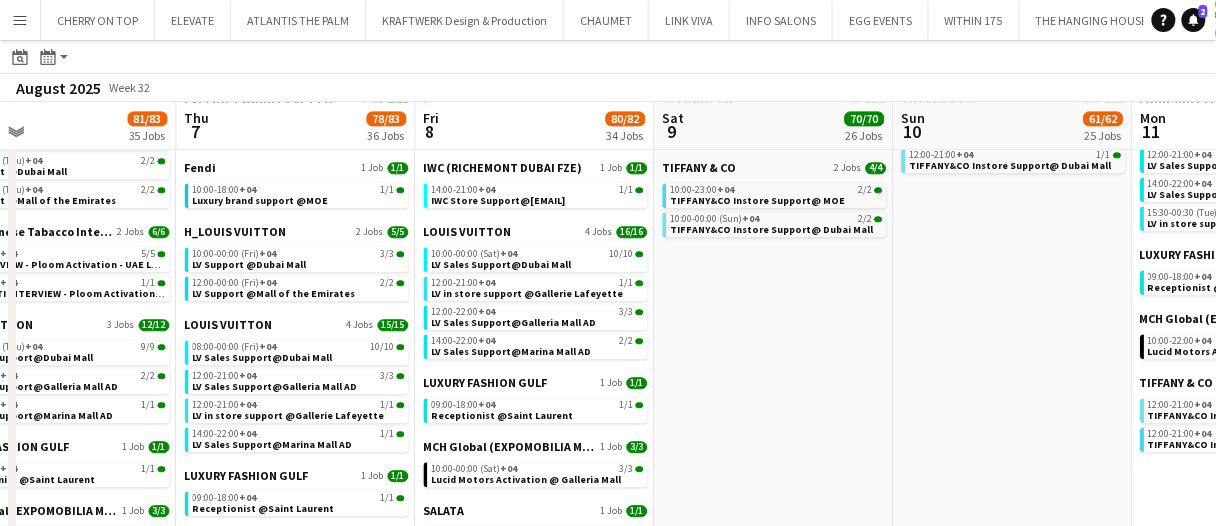 drag, startPoint x: 714, startPoint y: 379, endPoint x: 830, endPoint y: 335, distance: 124.0645 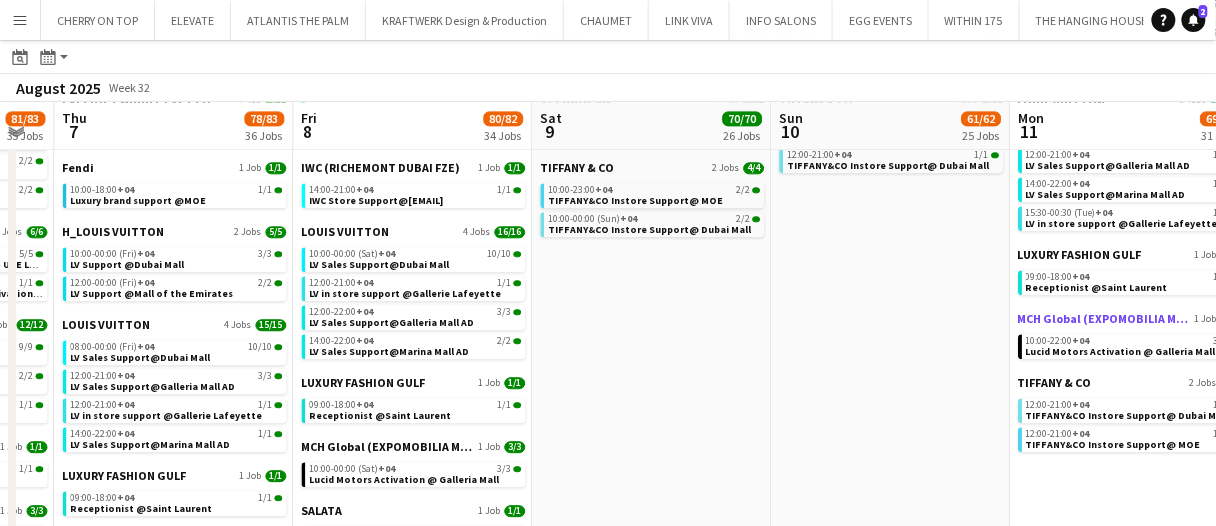 scroll, scrollTop: 0, scrollLeft: 615, axis: horizontal 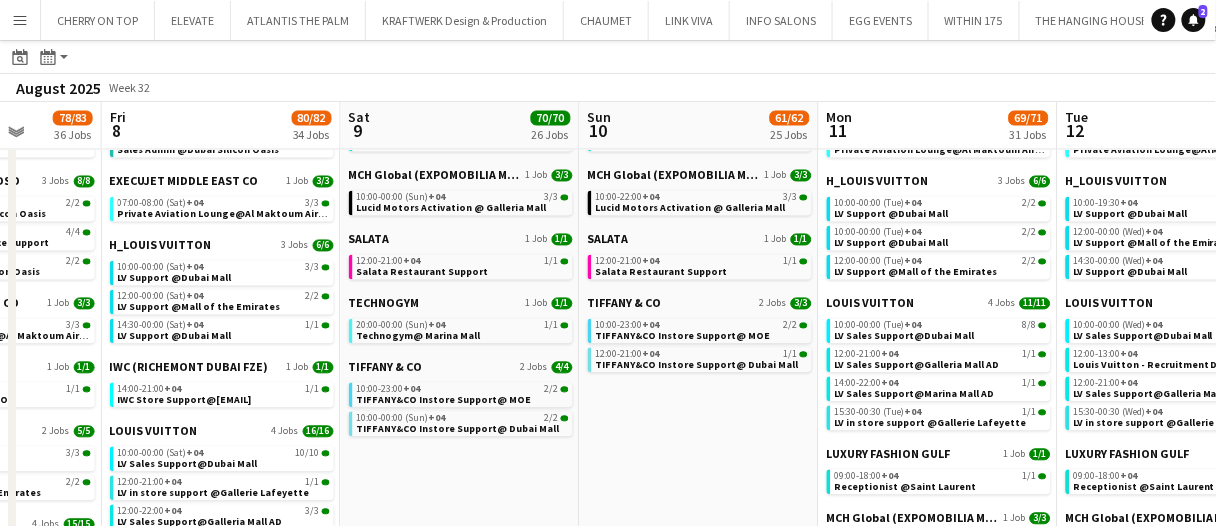 drag, startPoint x: 676, startPoint y: 433, endPoint x: 692, endPoint y: 423, distance: 18.867962 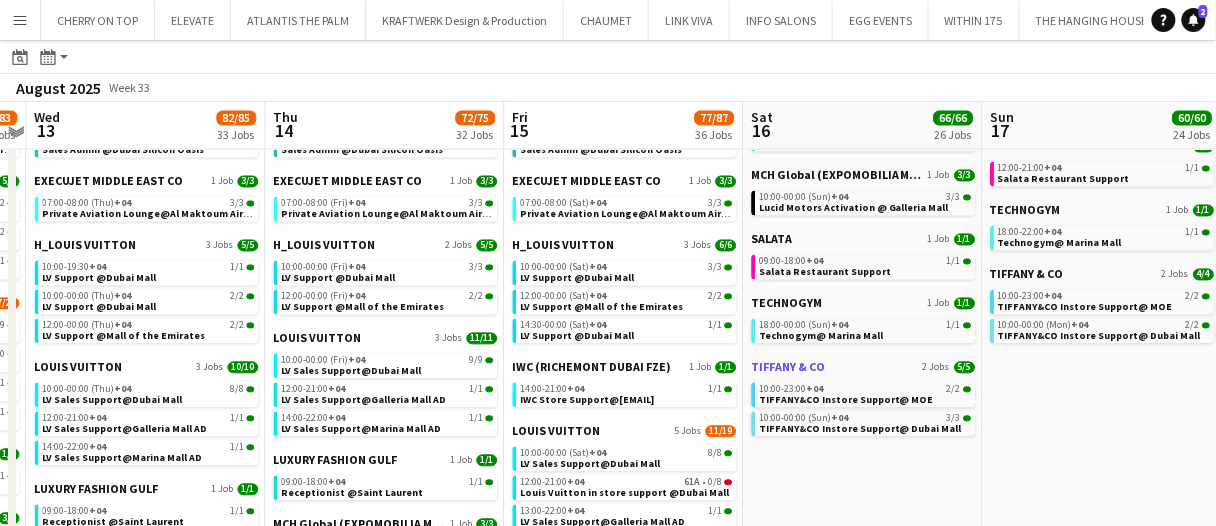 scroll, scrollTop: 0, scrollLeft: 957, axis: horizontal 